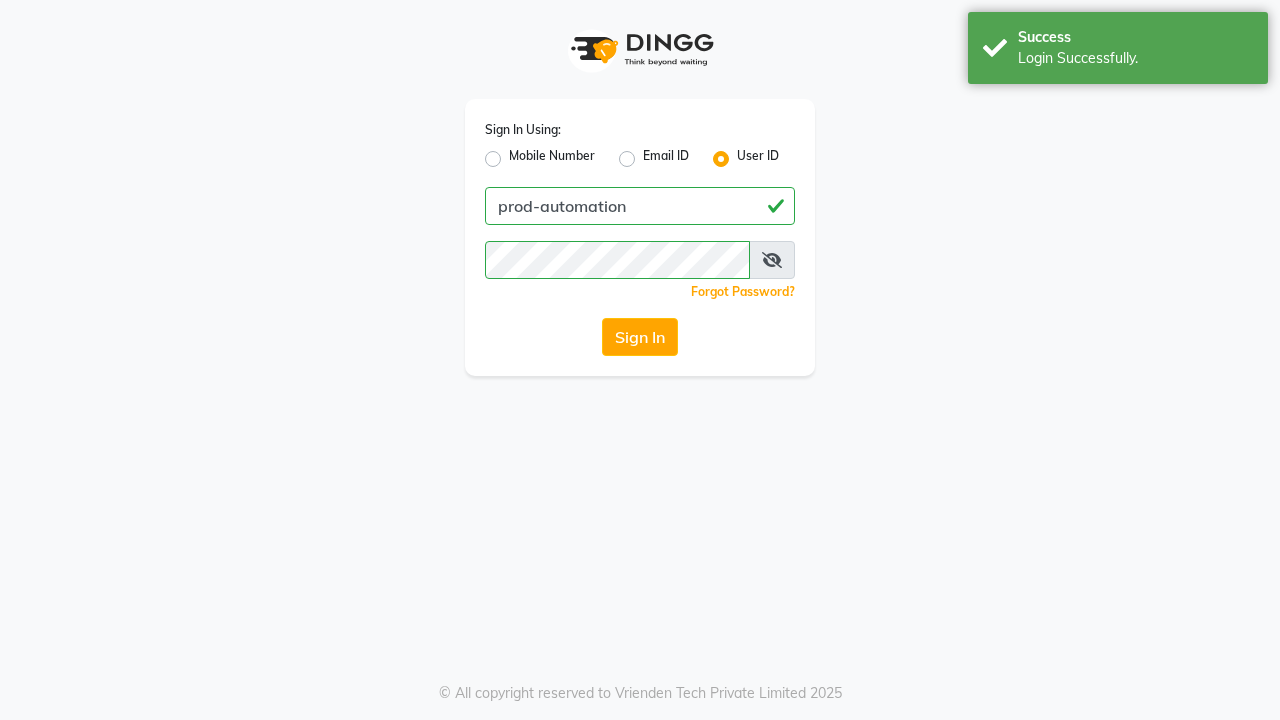 scroll, scrollTop: 0, scrollLeft: 0, axis: both 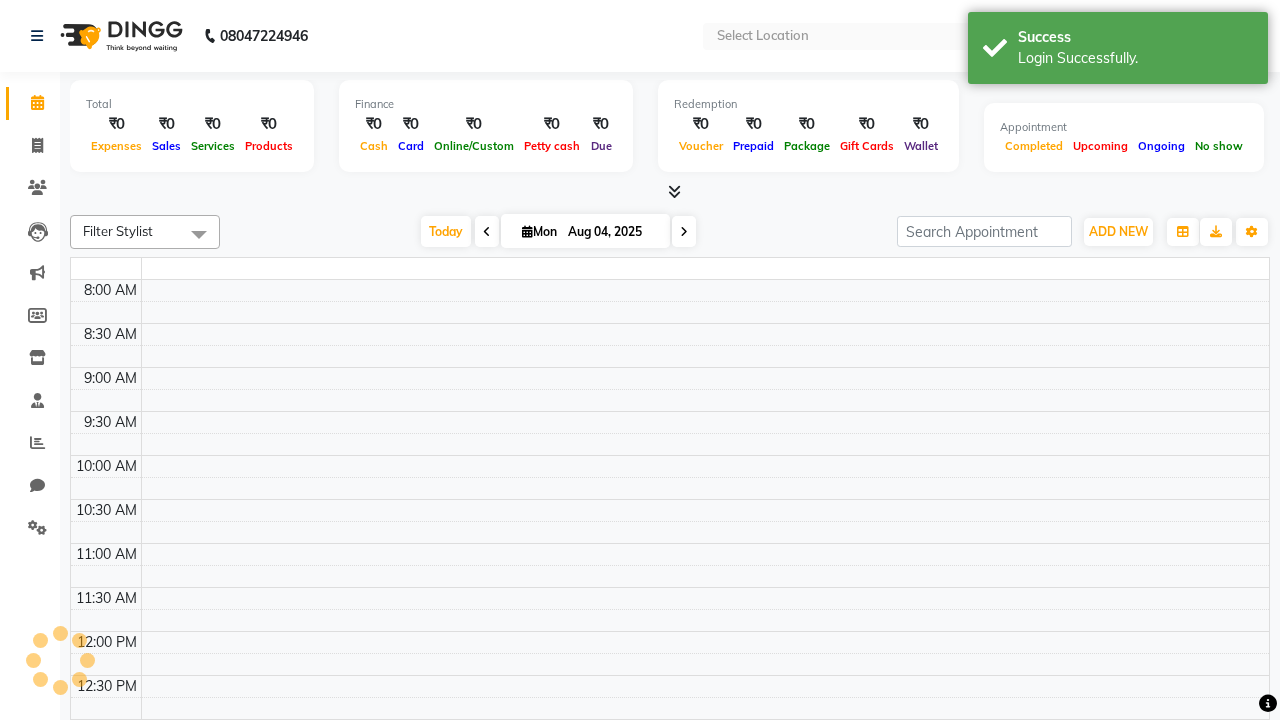 select on "en" 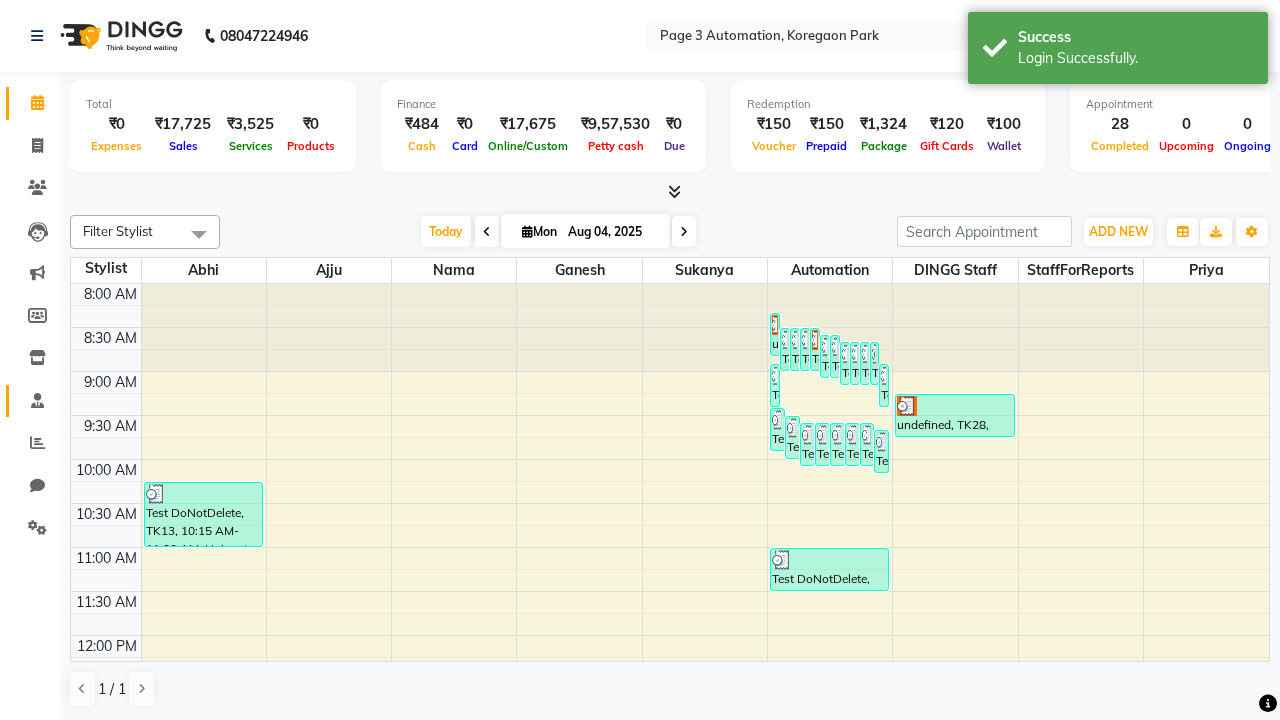 click 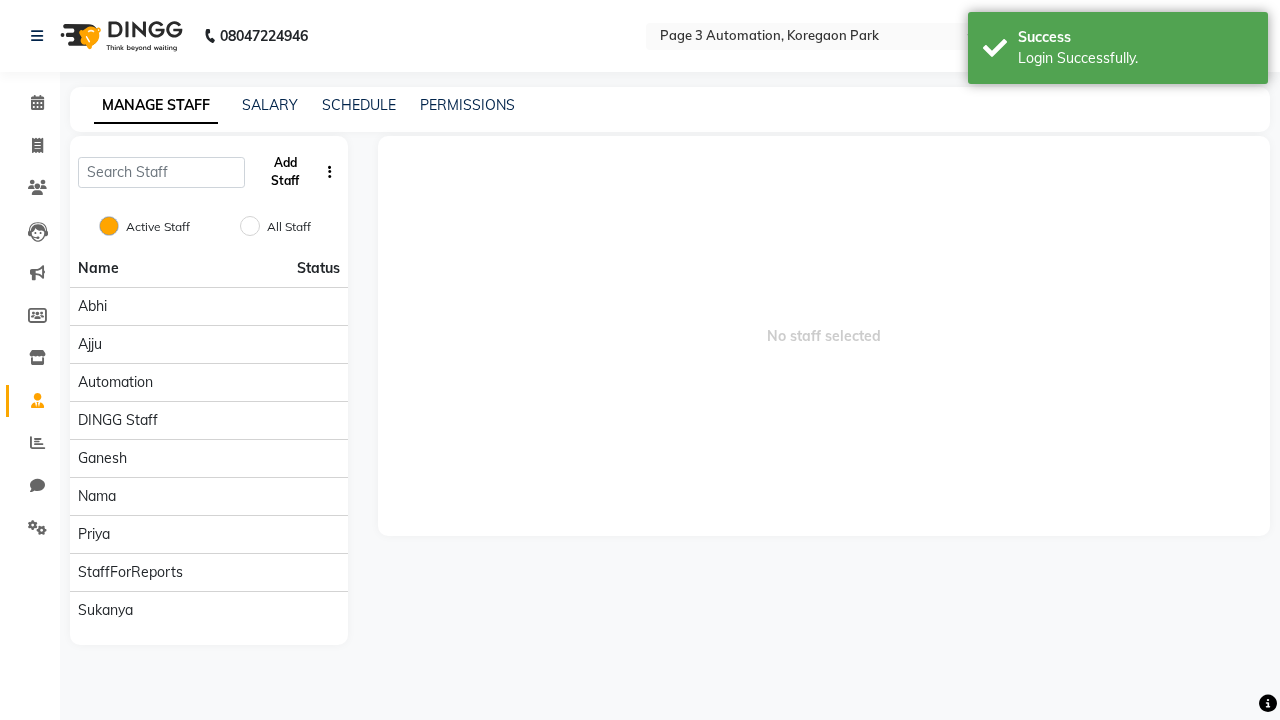 click on "Add Staff" 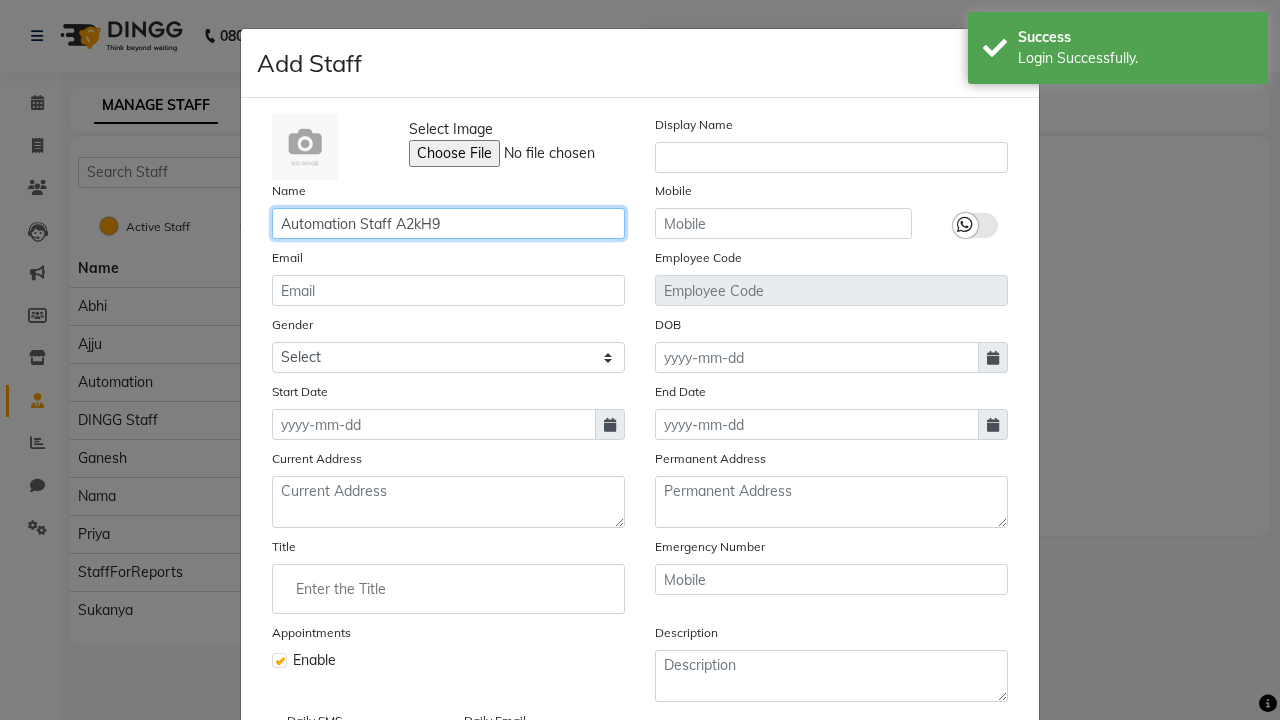 type on "Automation Staff A2kH9" 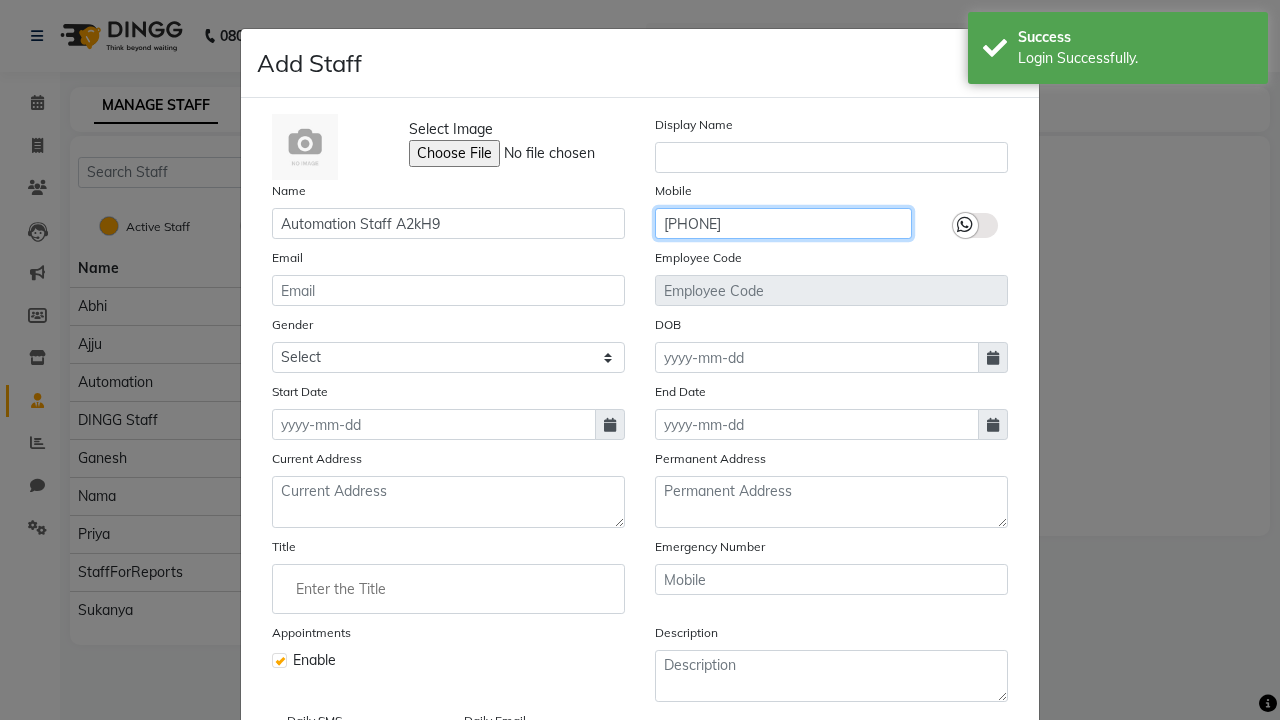 type on "[PHONE]" 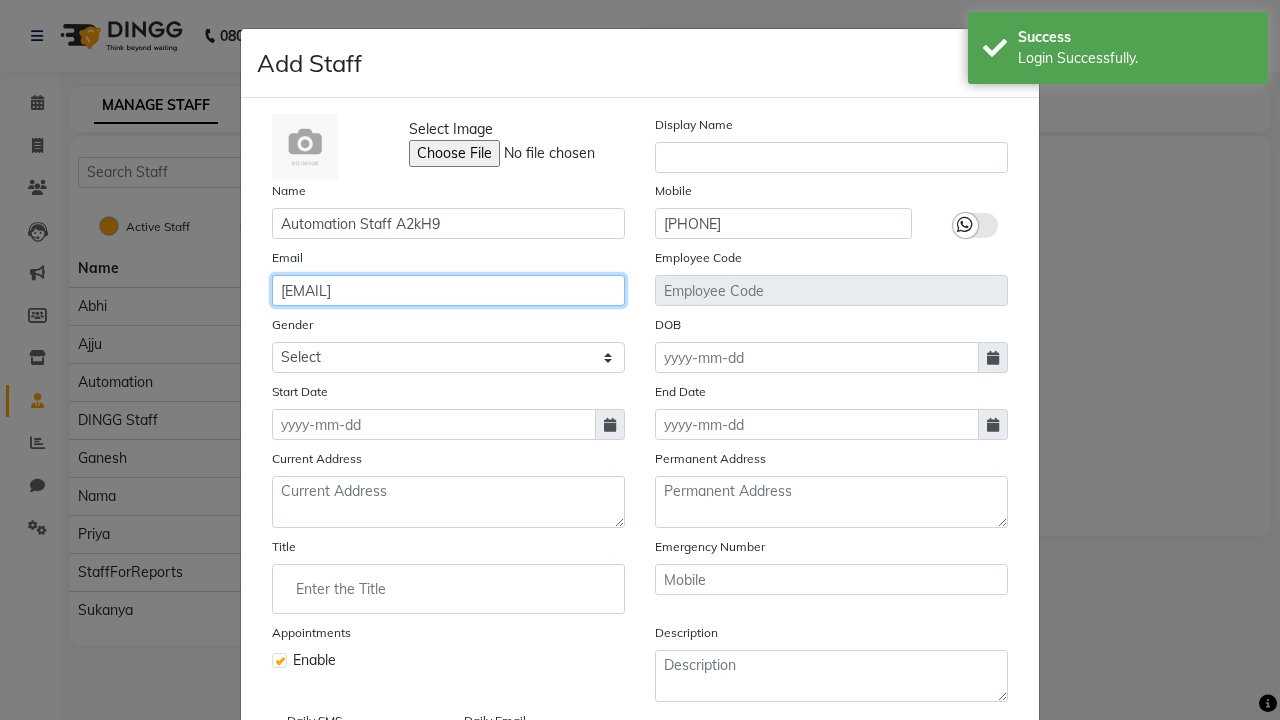 type on "[EMAIL]" 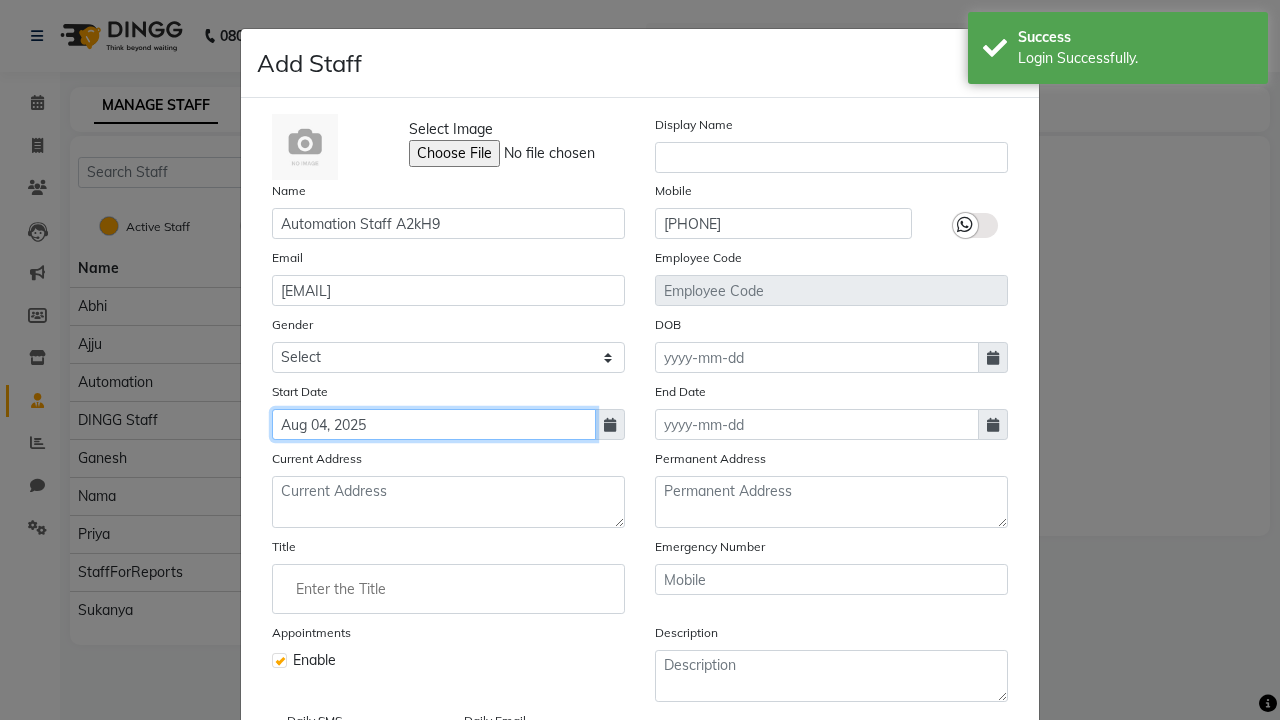 type on "Aug 04, 2025" 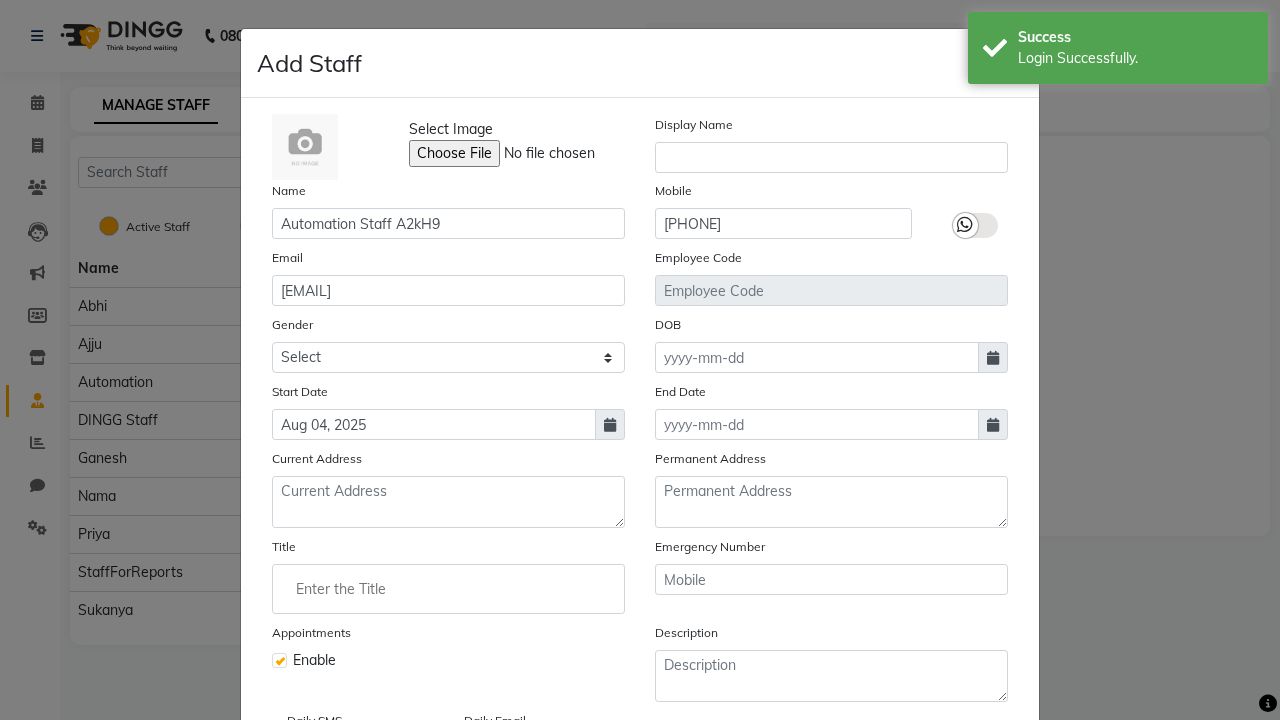 click on "Save" at bounding box center (988, 814) 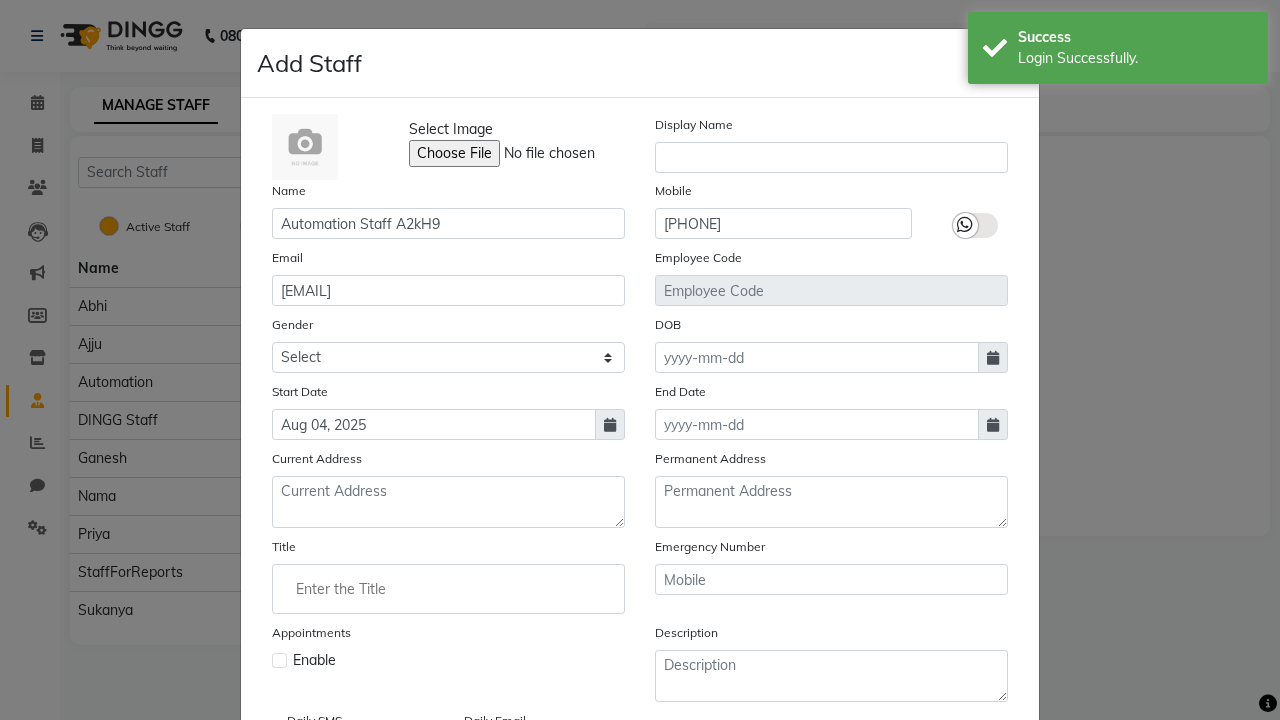type 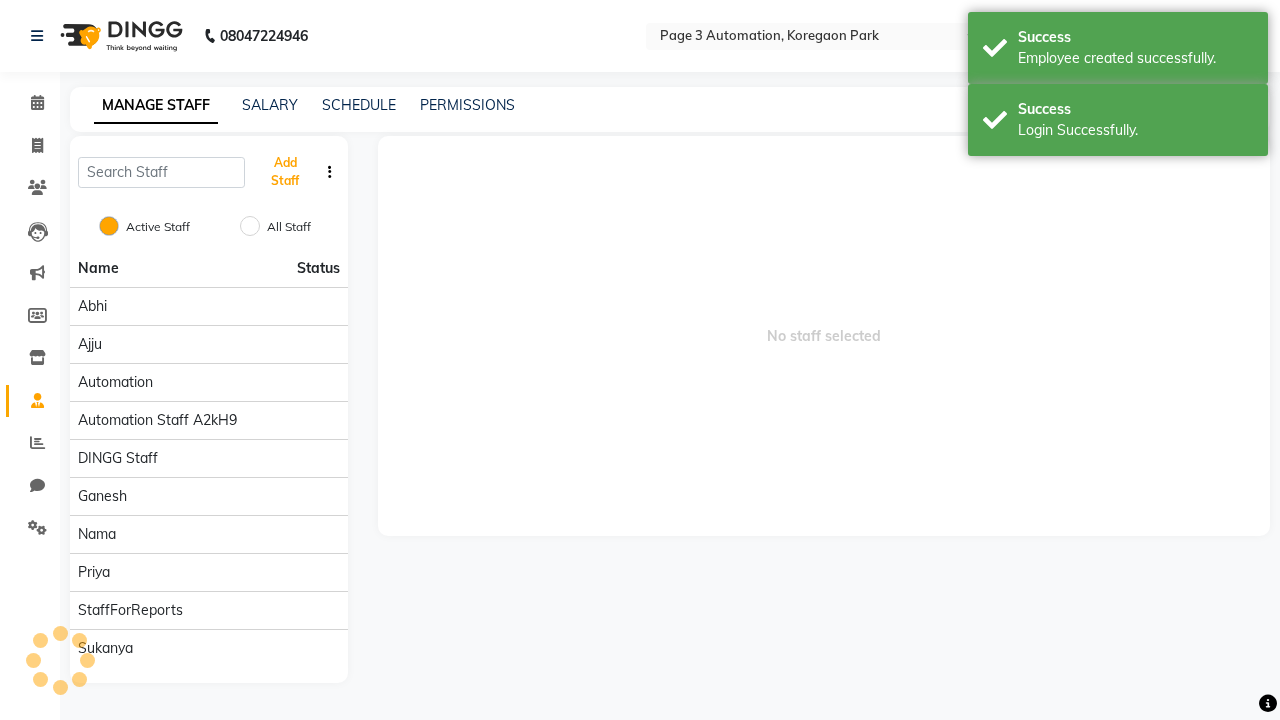 scroll, scrollTop: 162, scrollLeft: 0, axis: vertical 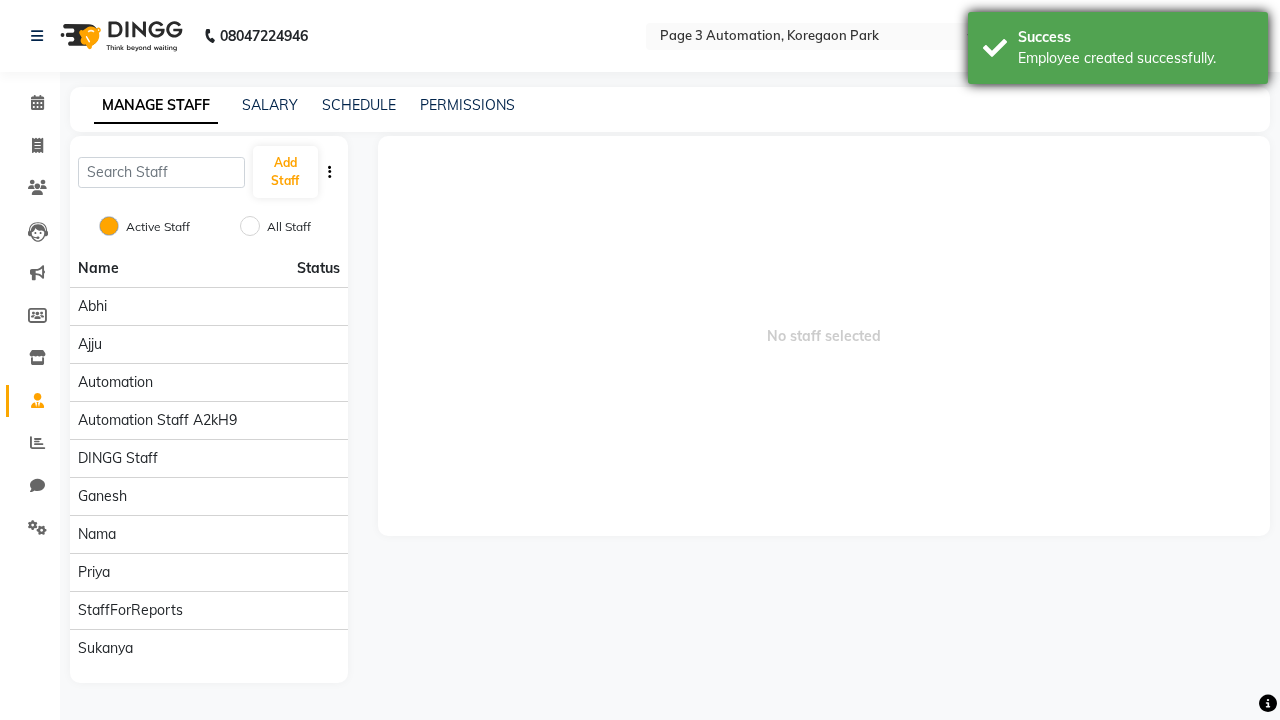 click on "Employee created successfully." at bounding box center (1135, 58) 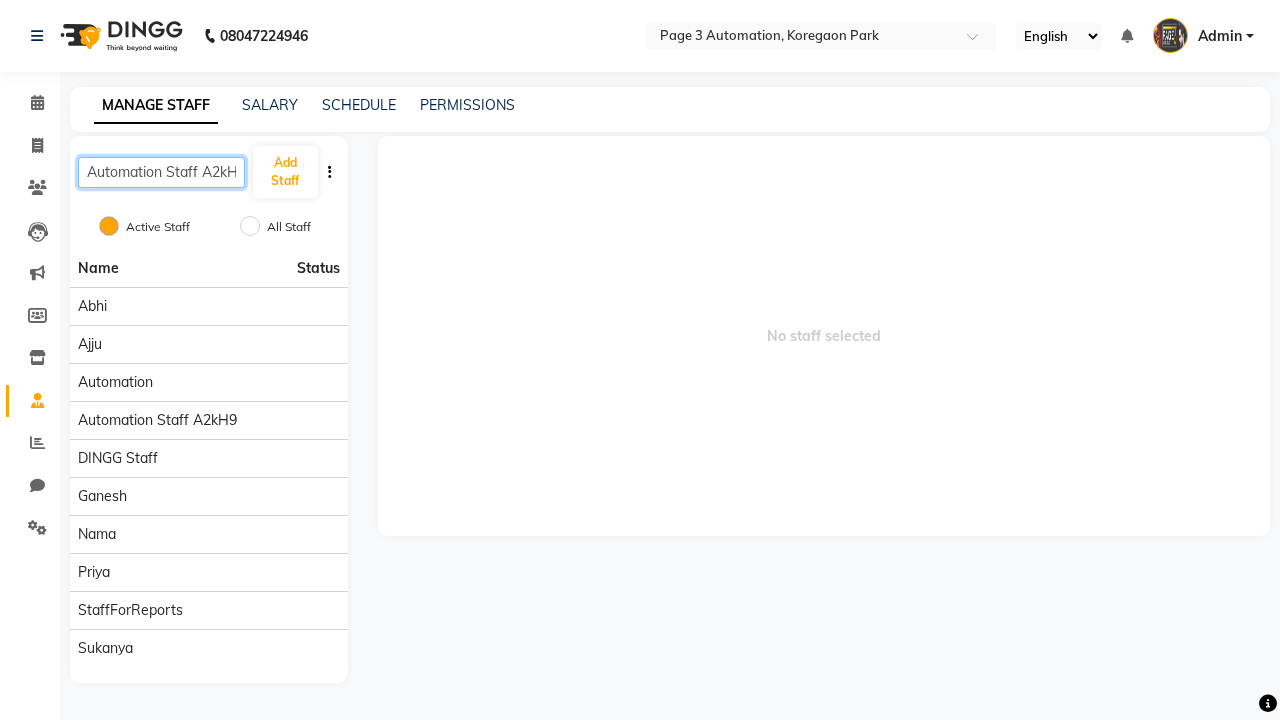 scroll, scrollTop: 0, scrollLeft: 10, axis: horizontal 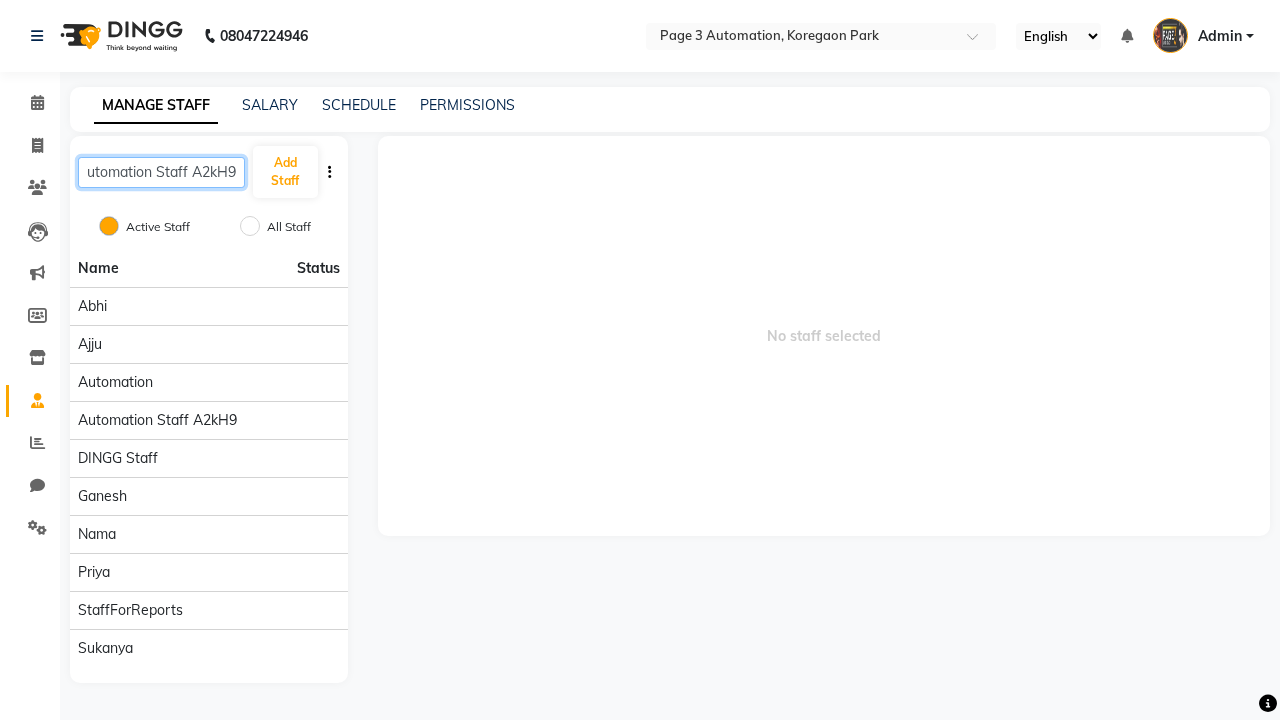 type on "Automation Staff A2kH9" 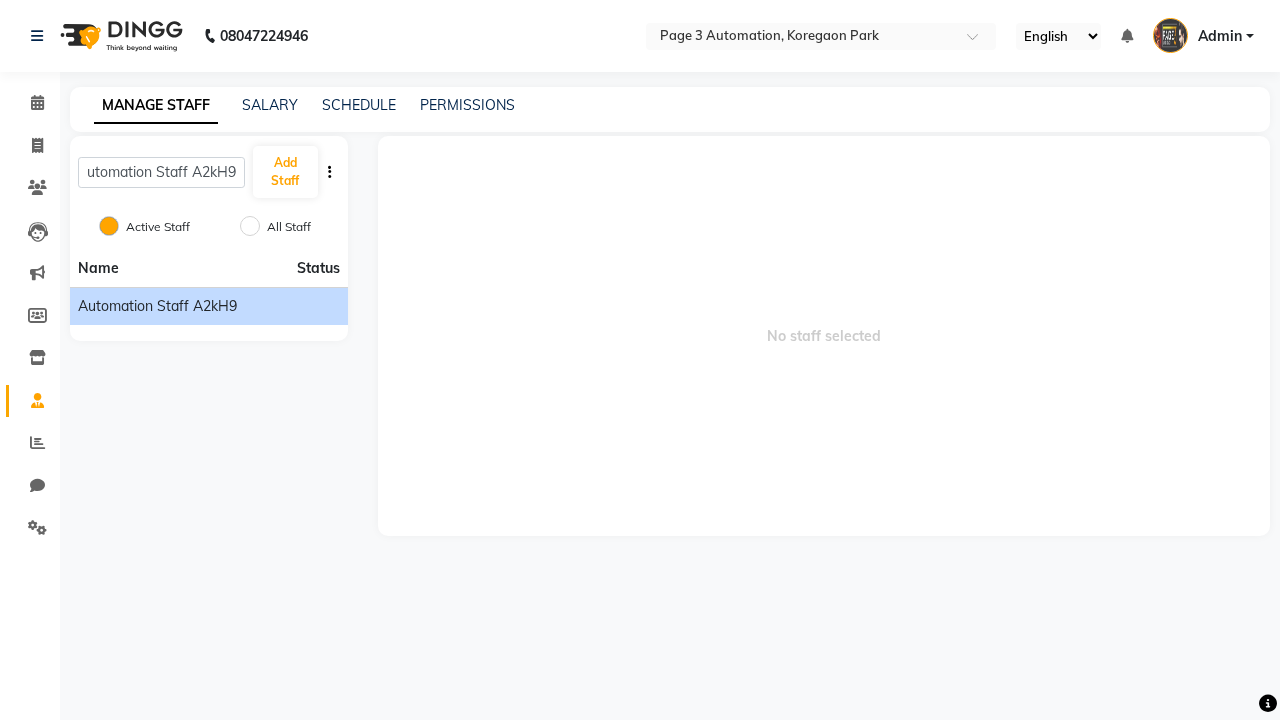 click on "Automation Staff A2kH9" 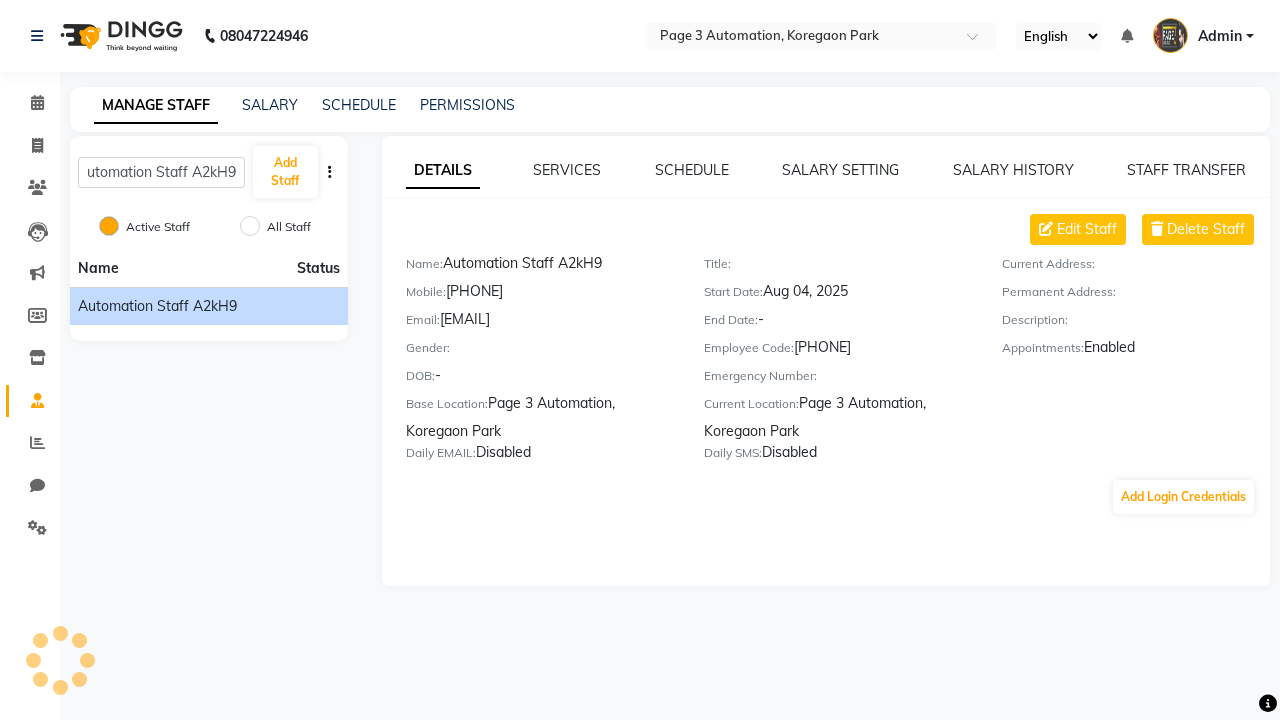 scroll, scrollTop: 0, scrollLeft: 0, axis: both 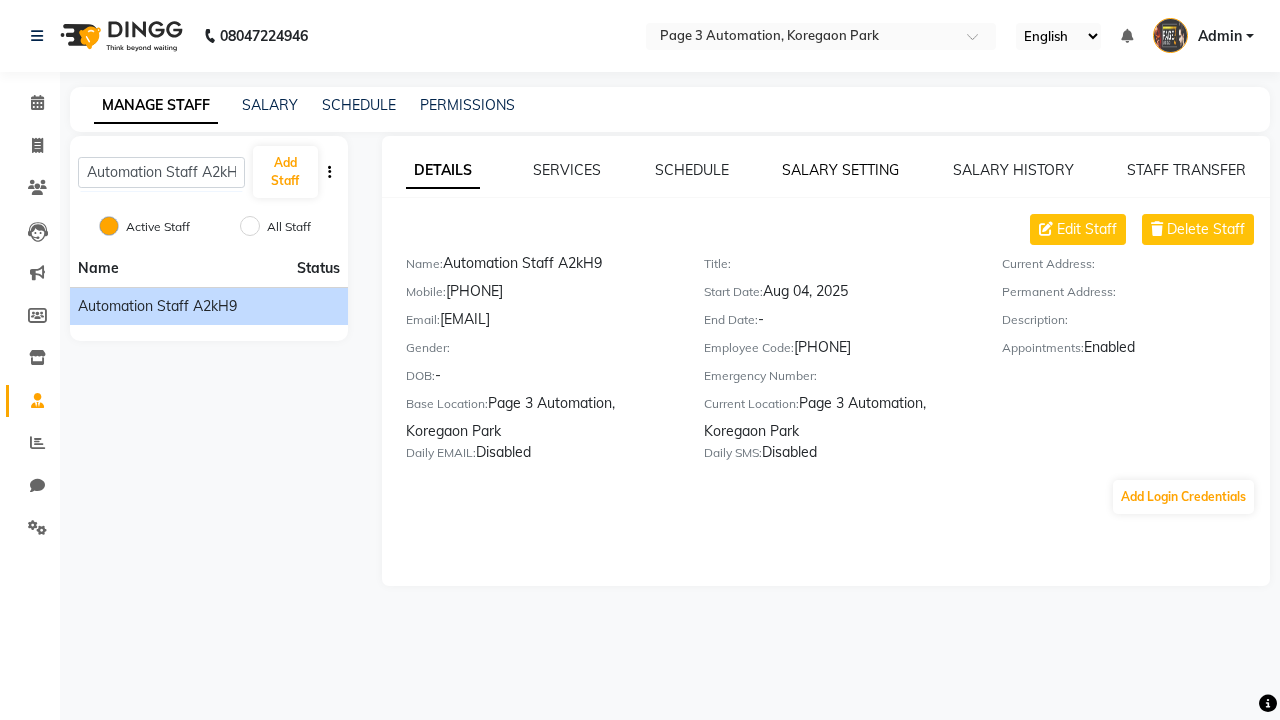 click on "SALARY SETTING" 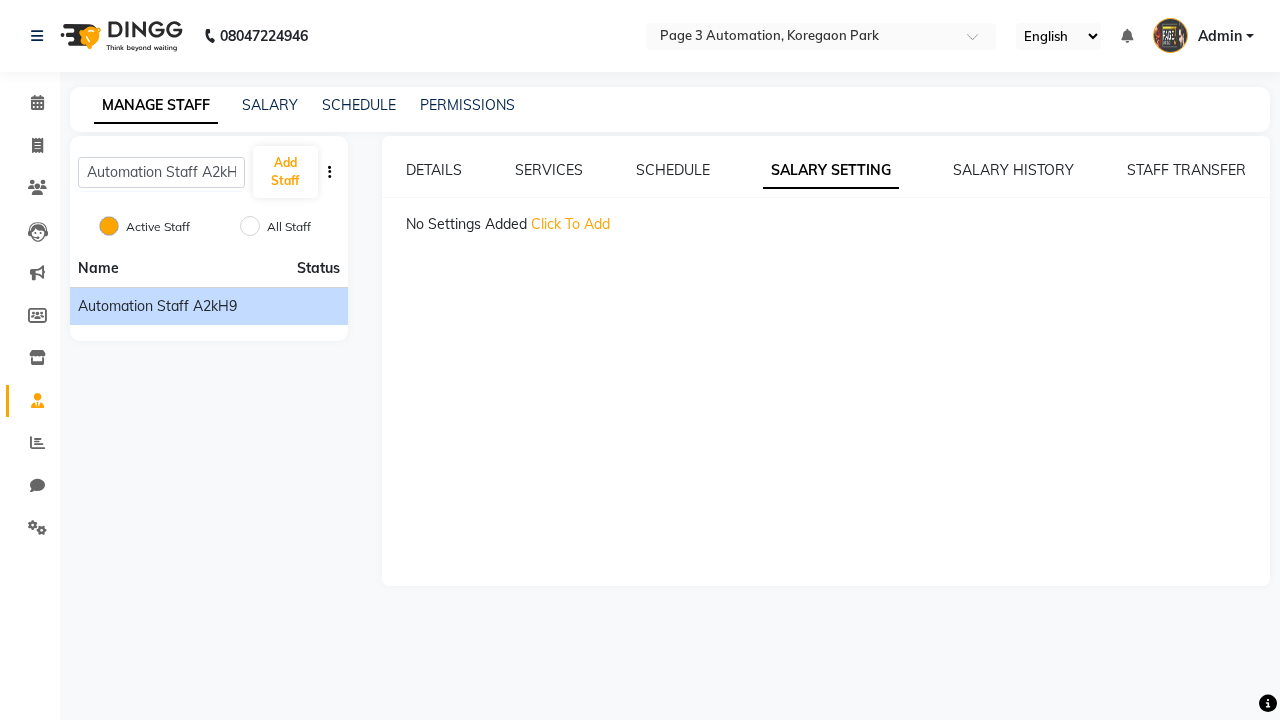 click on "Click To Add" 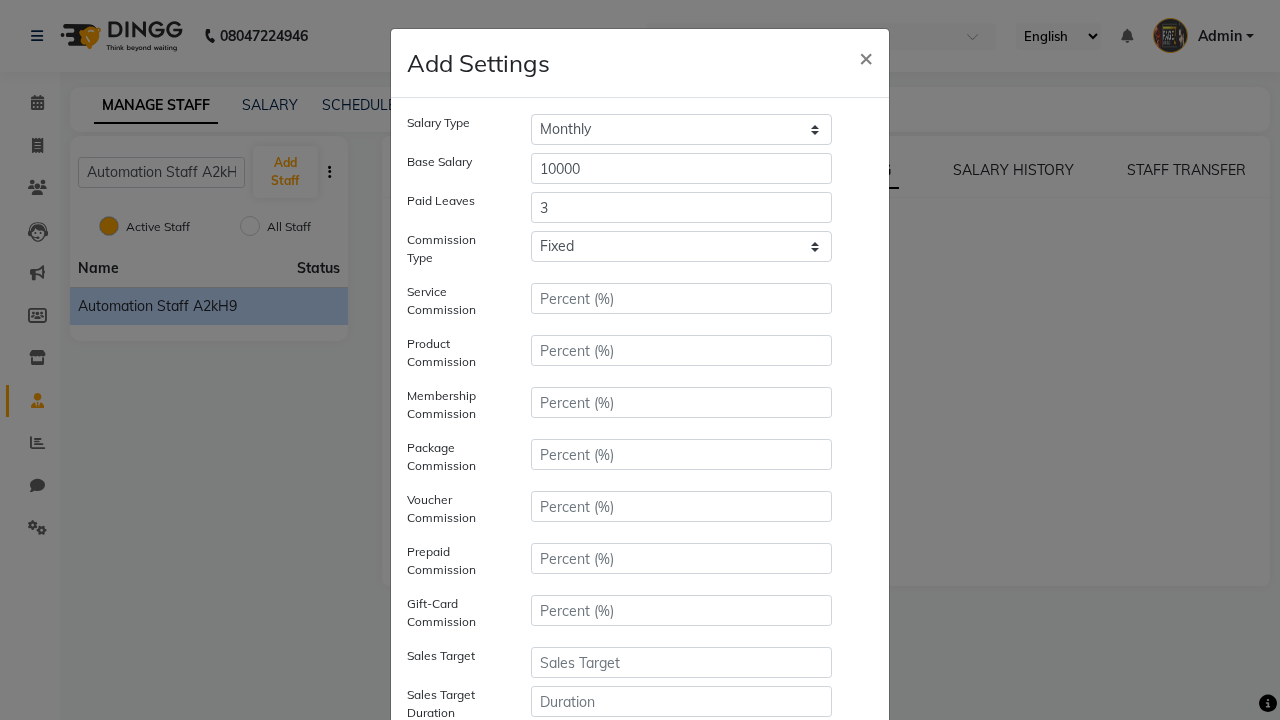 type on "3" 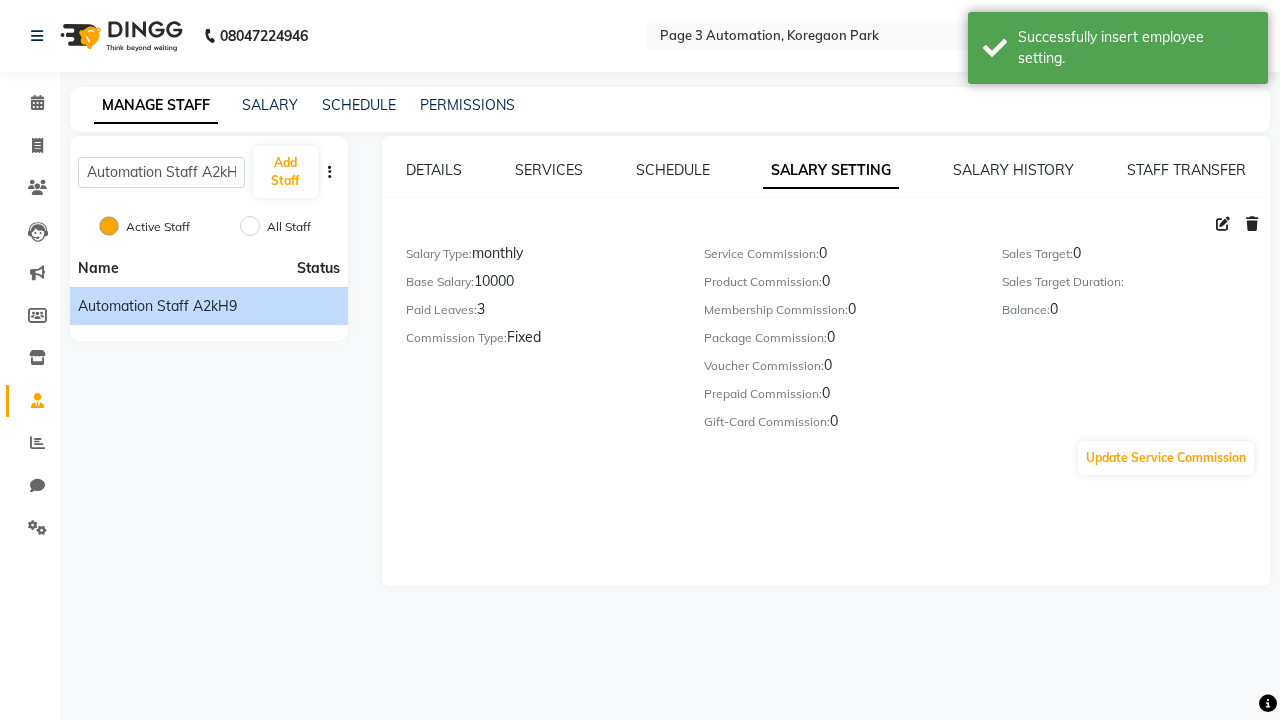 click on "Successfully insert employee setting." at bounding box center [1135, 48] 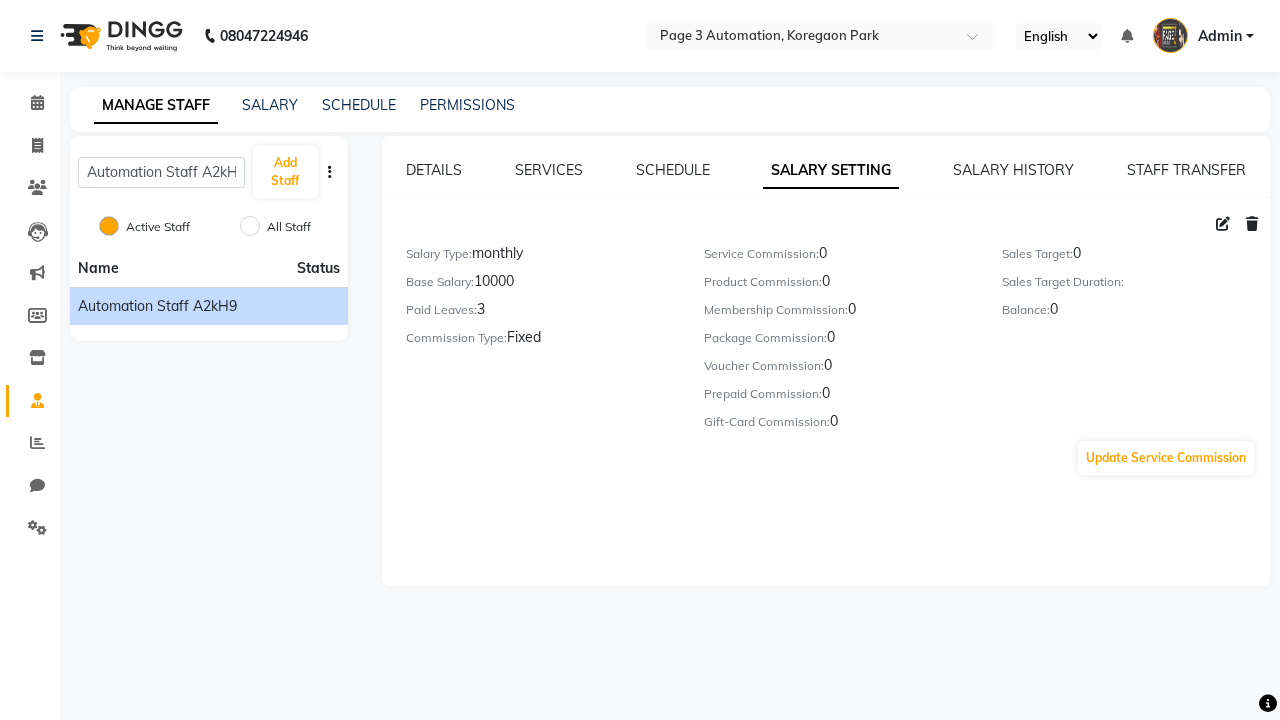 click 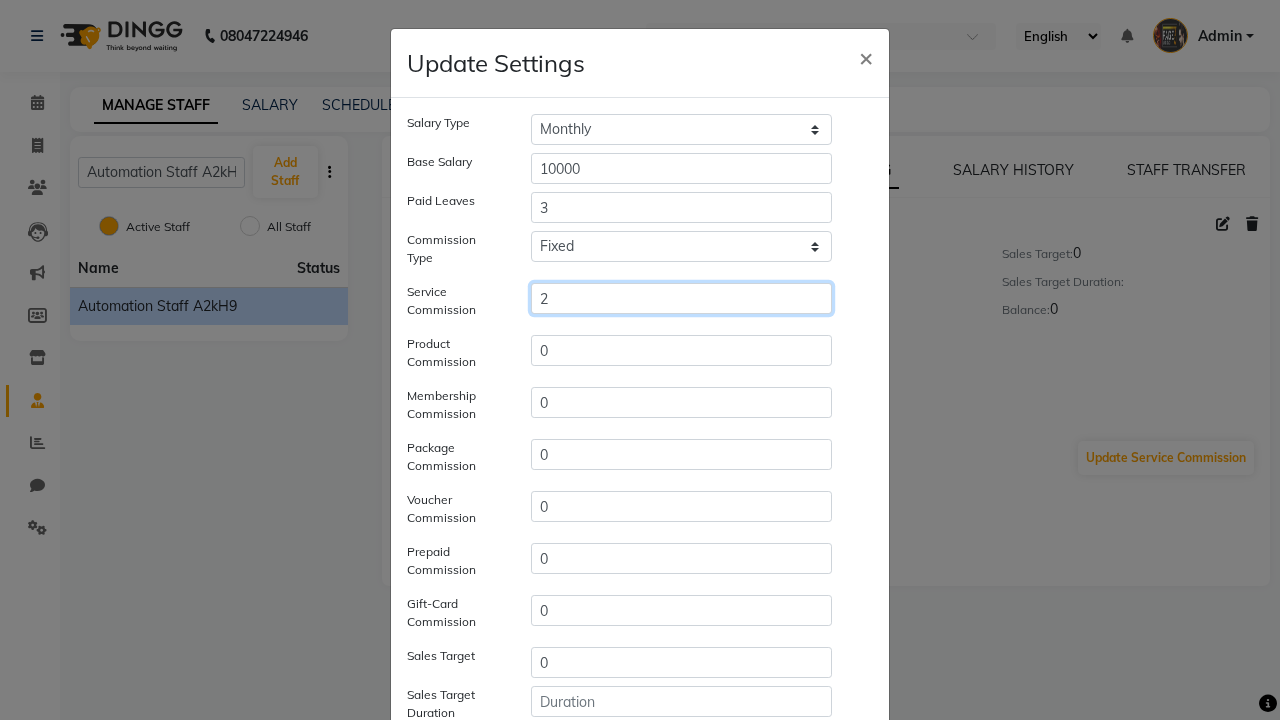 type on "2" 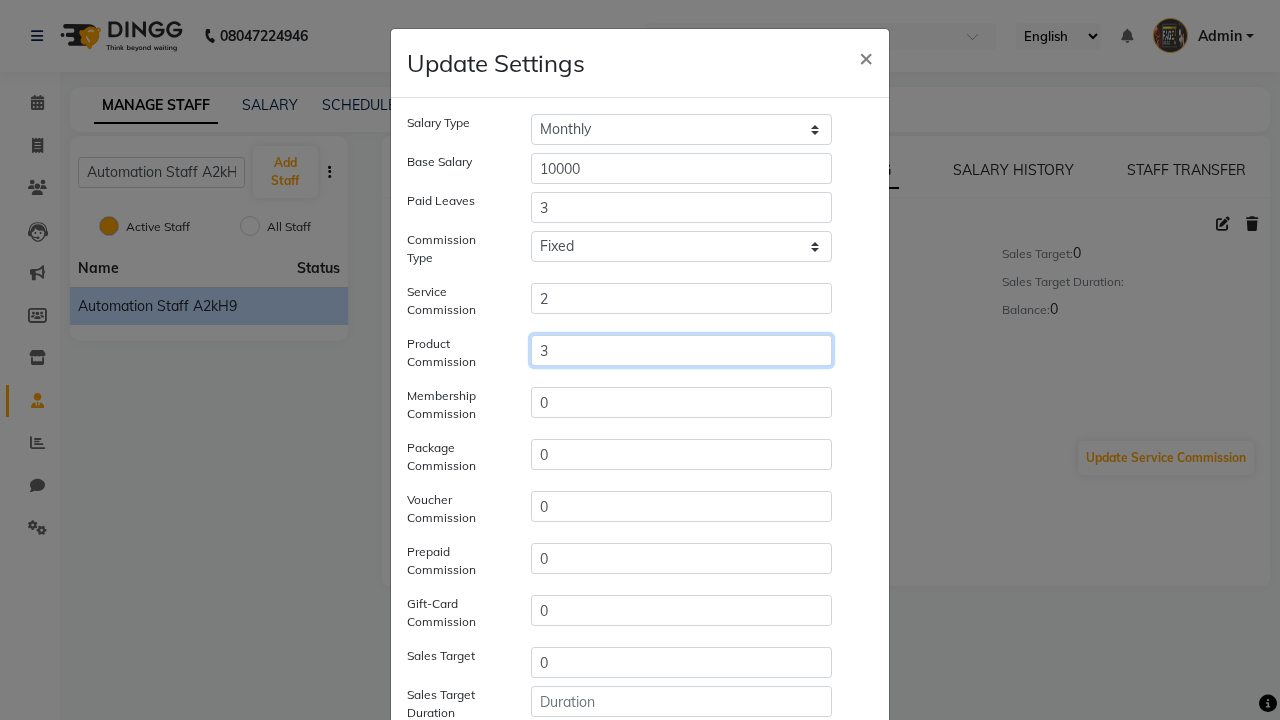 type on "3" 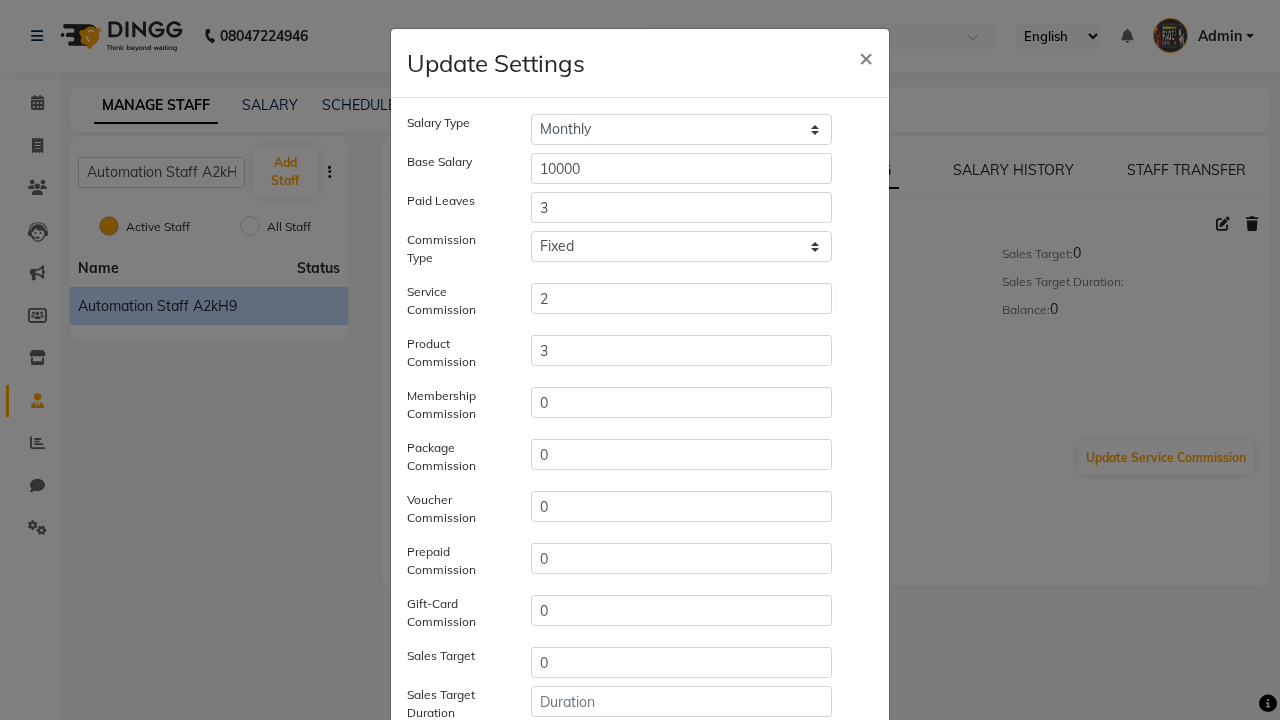 click on "Save" 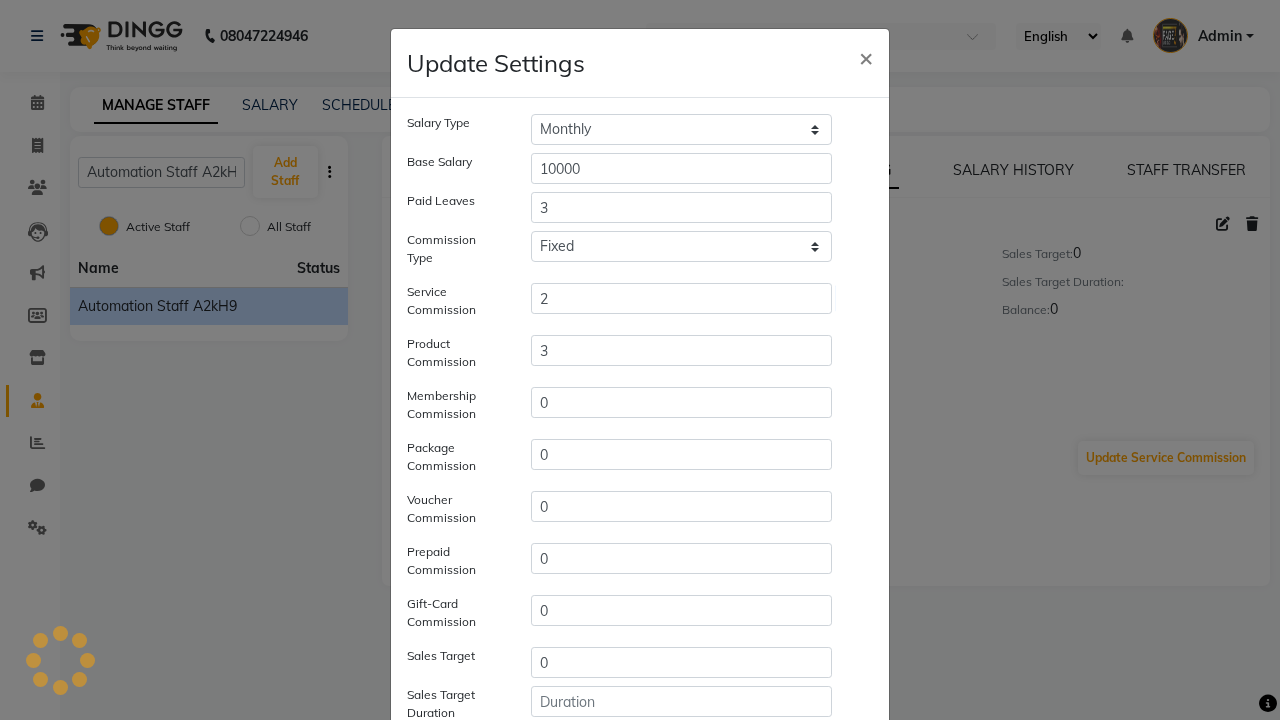 scroll, scrollTop: 259, scrollLeft: 0, axis: vertical 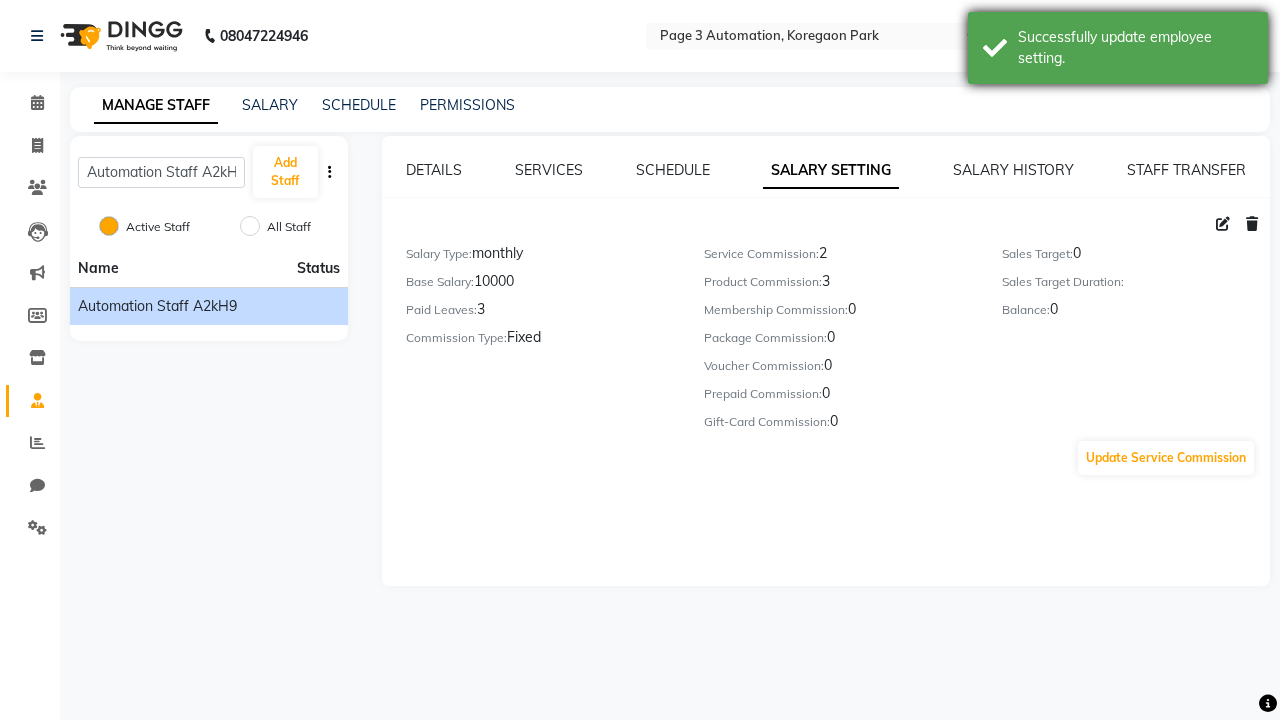 click on "Successfully update employee setting." at bounding box center [1135, 48] 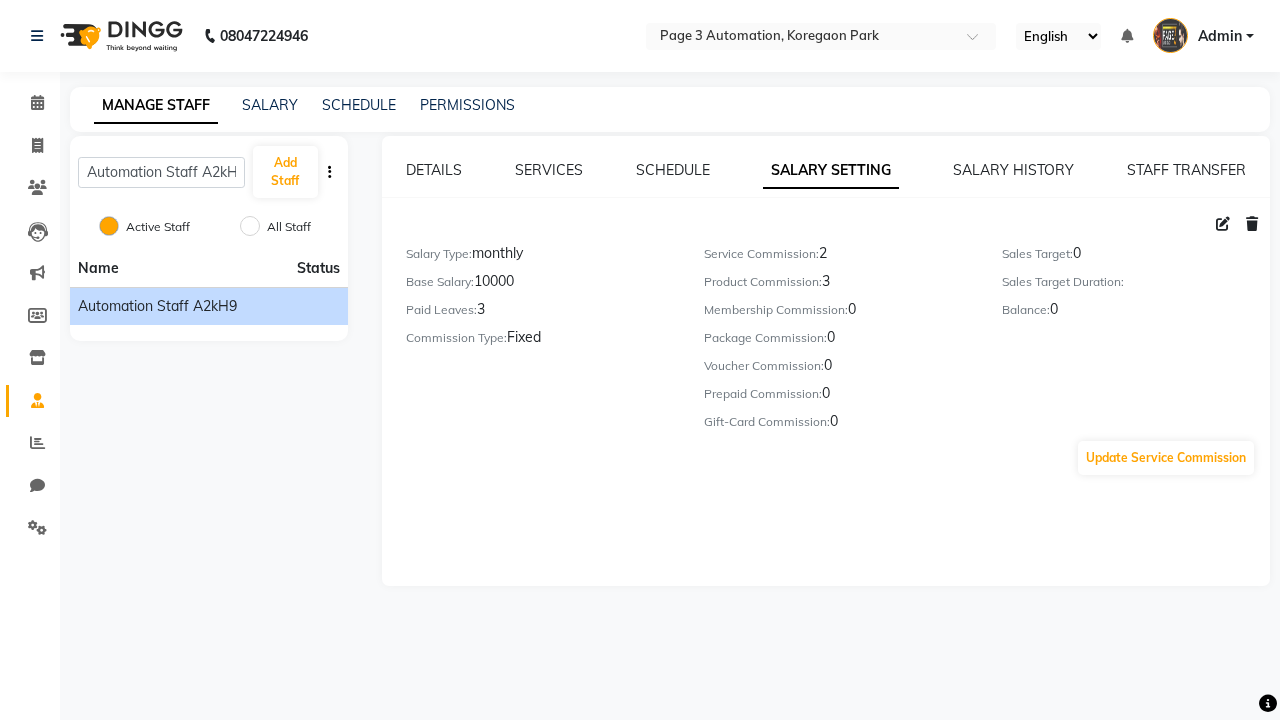 click 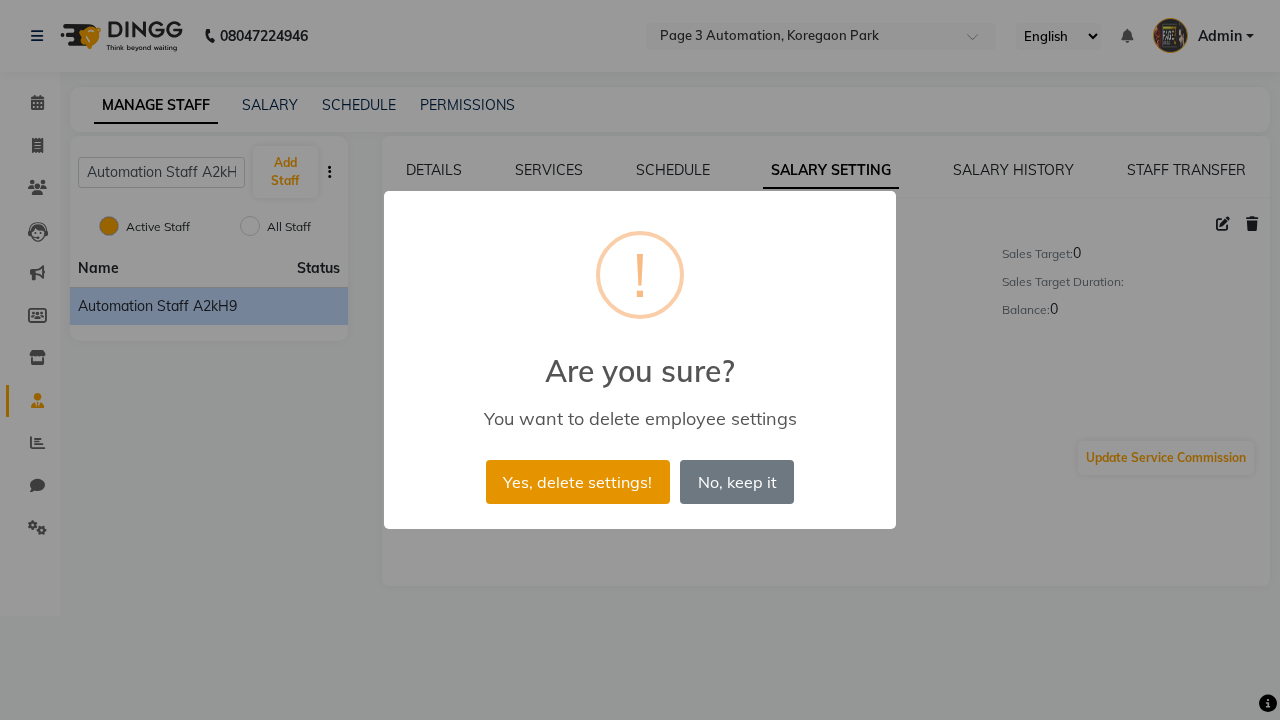 click on "Yes, delete settings!" at bounding box center [578, 482] 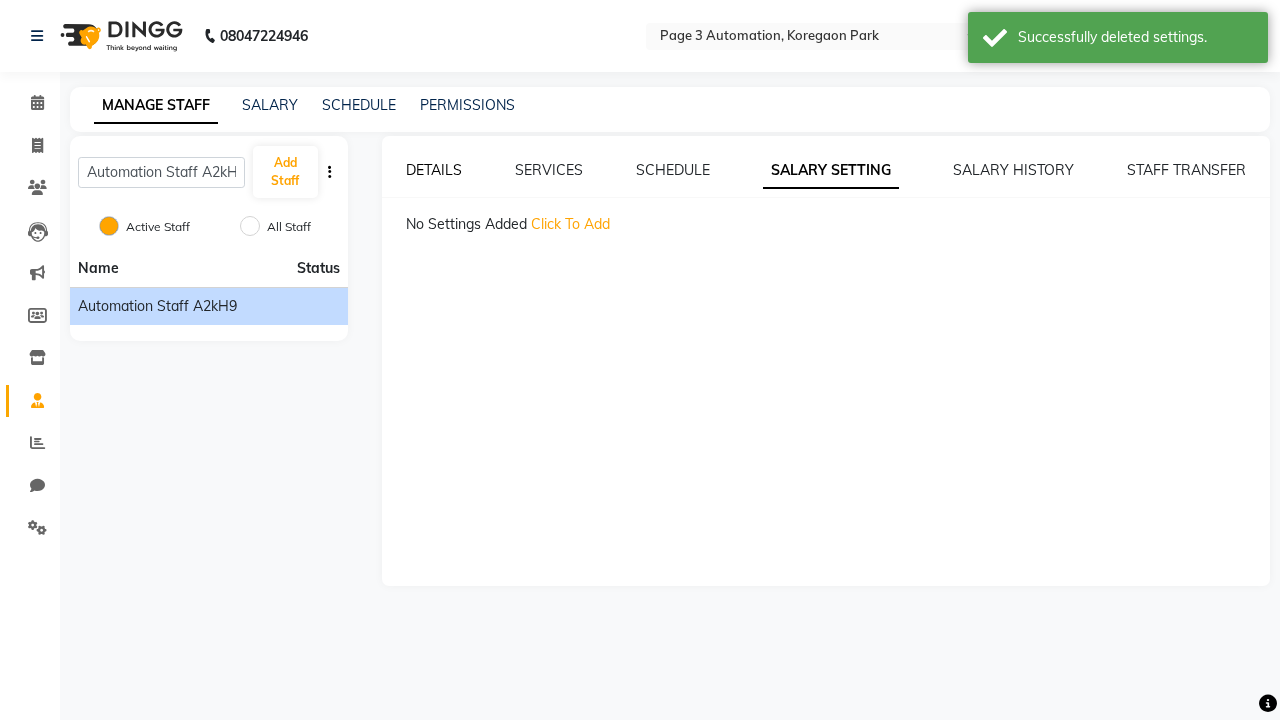 click on "Successfully deleted settings." at bounding box center (1135, 37) 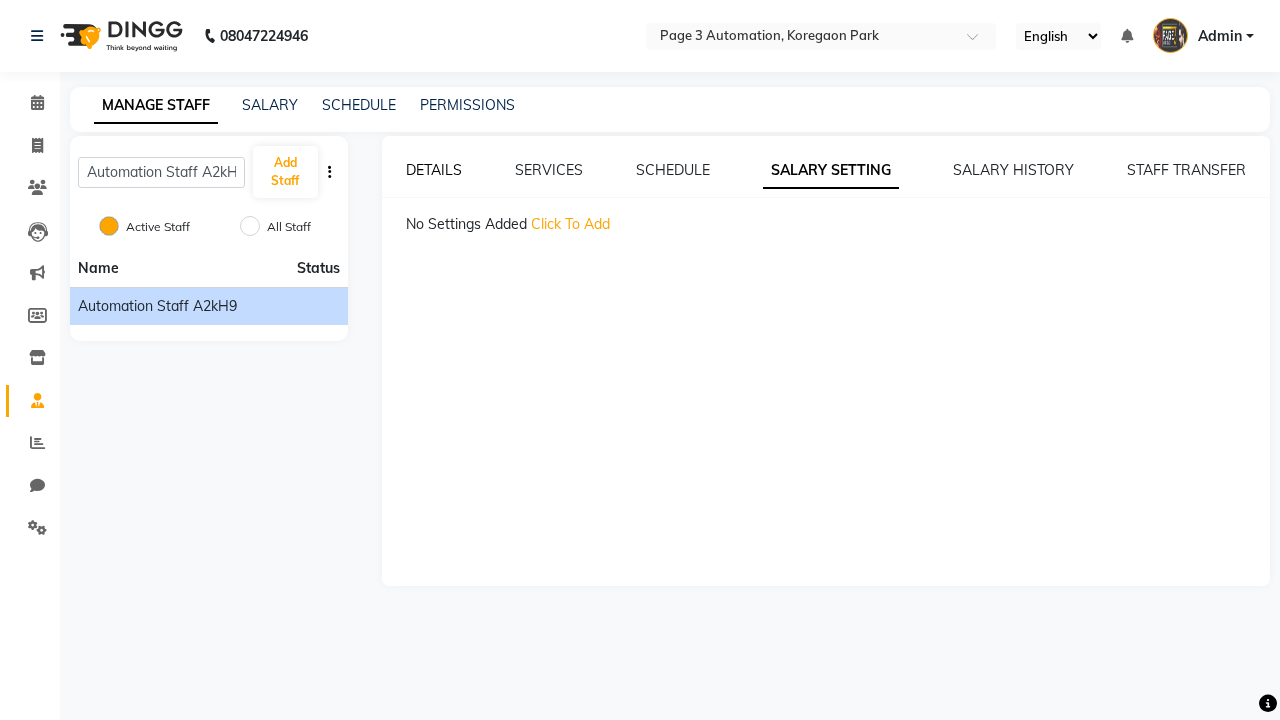 click on "DETAILS" 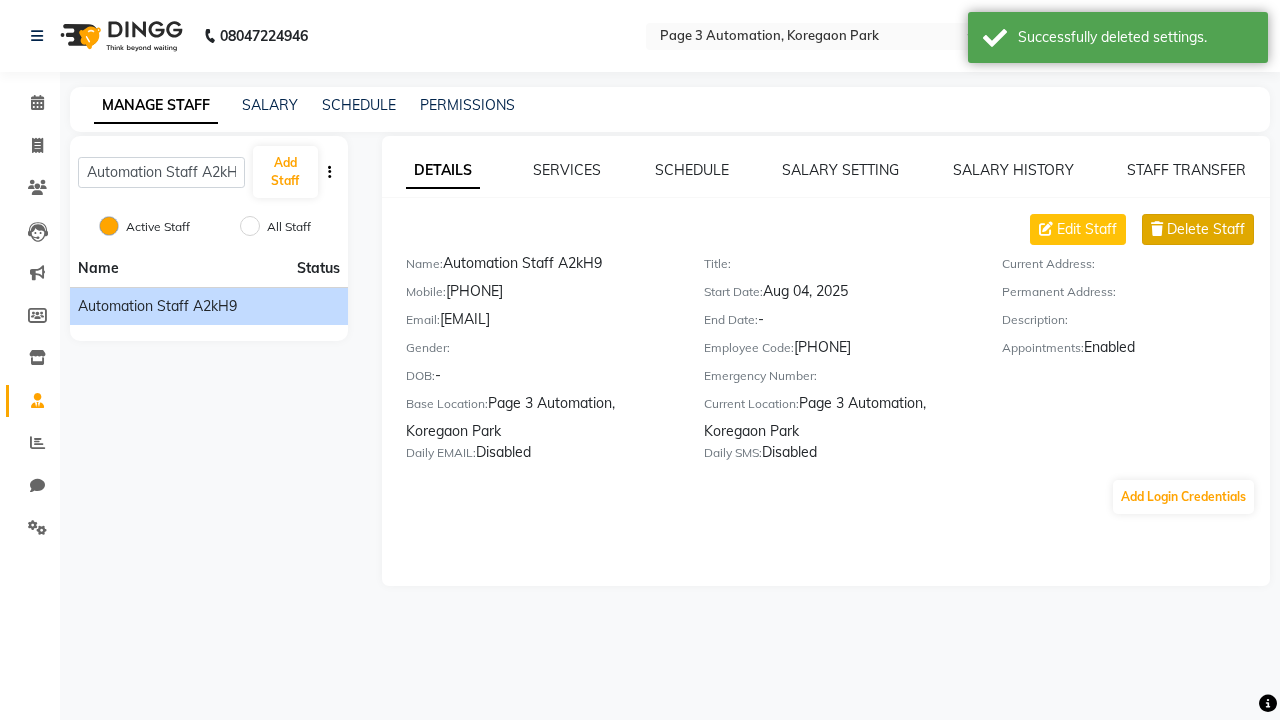 click on "Delete Staff" 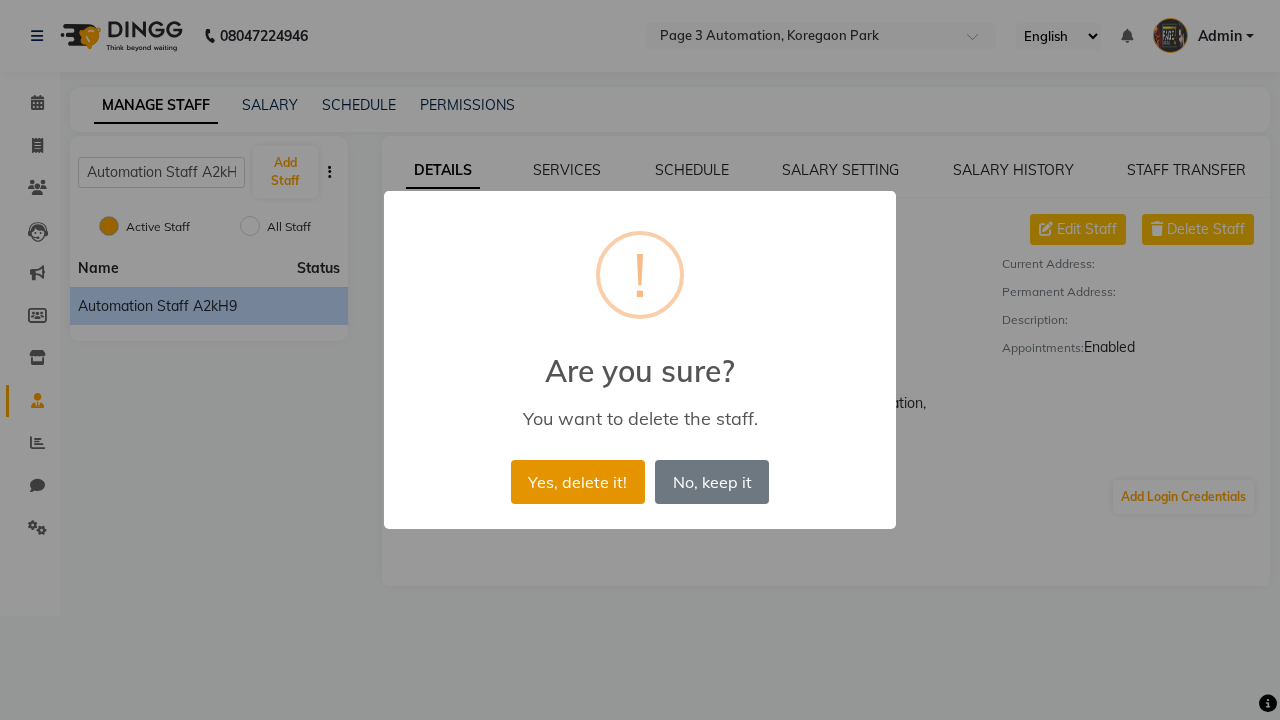 click on "Yes, delete it!" at bounding box center [578, 482] 